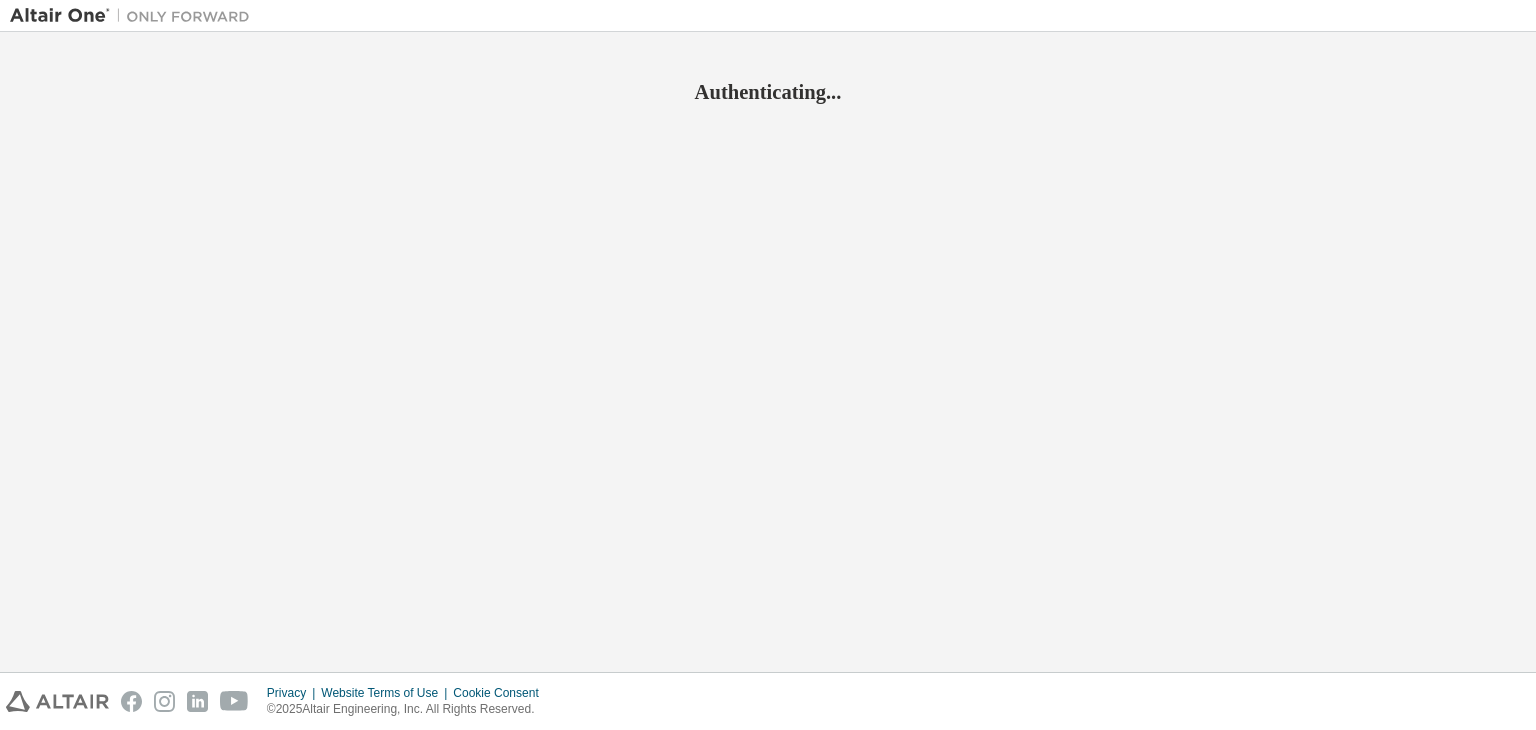 scroll, scrollTop: 0, scrollLeft: 0, axis: both 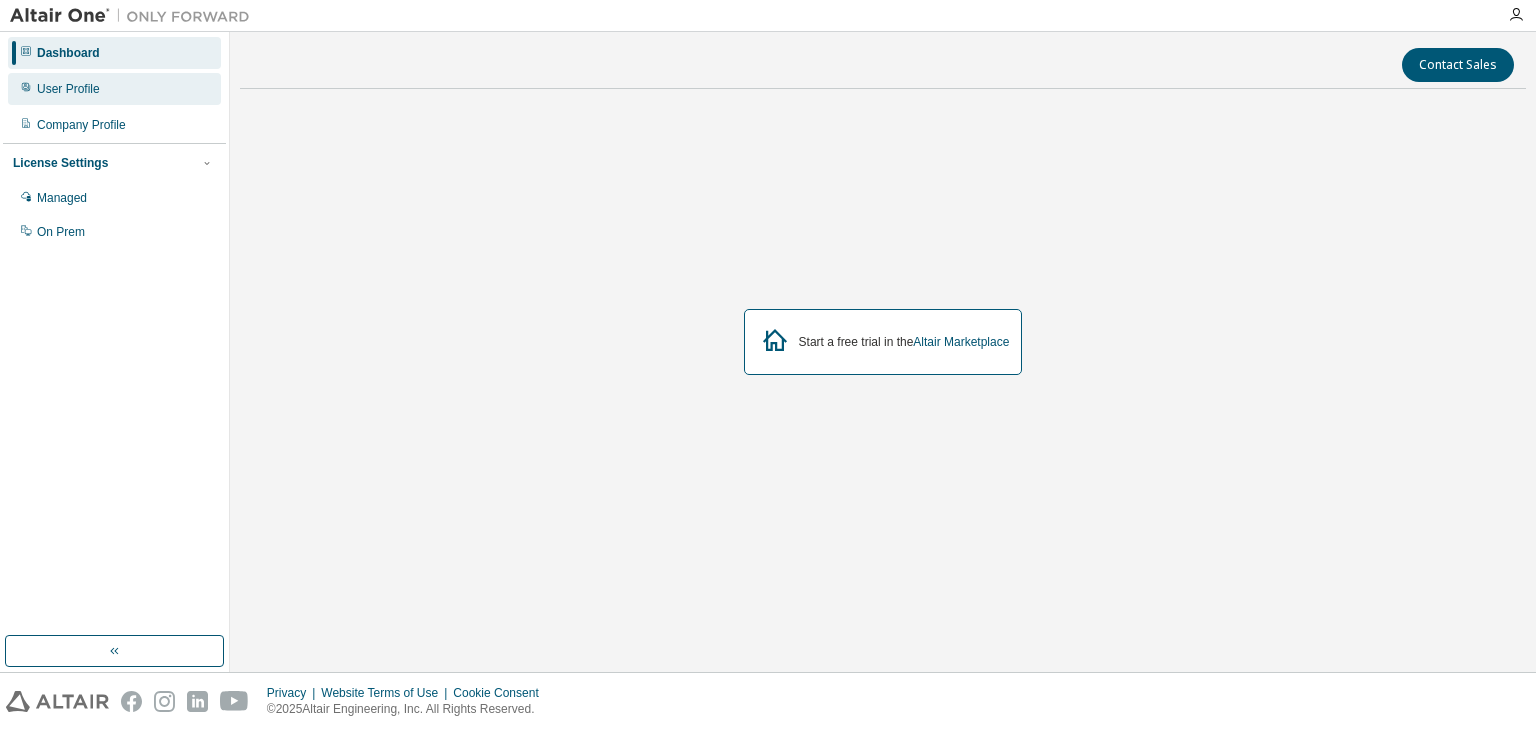 click on "User Profile" at bounding box center (68, 89) 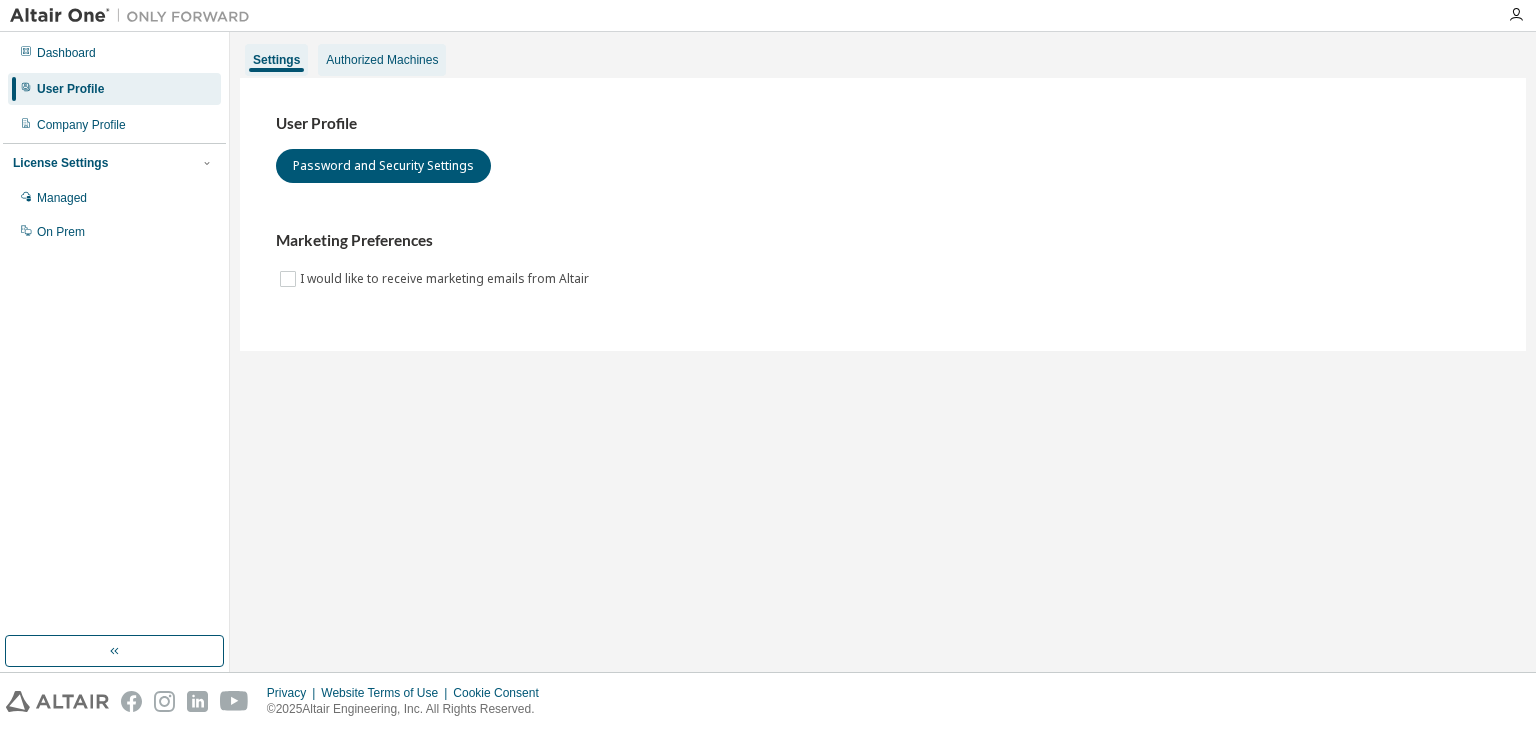 click on "Authorized Machines" at bounding box center (382, 60) 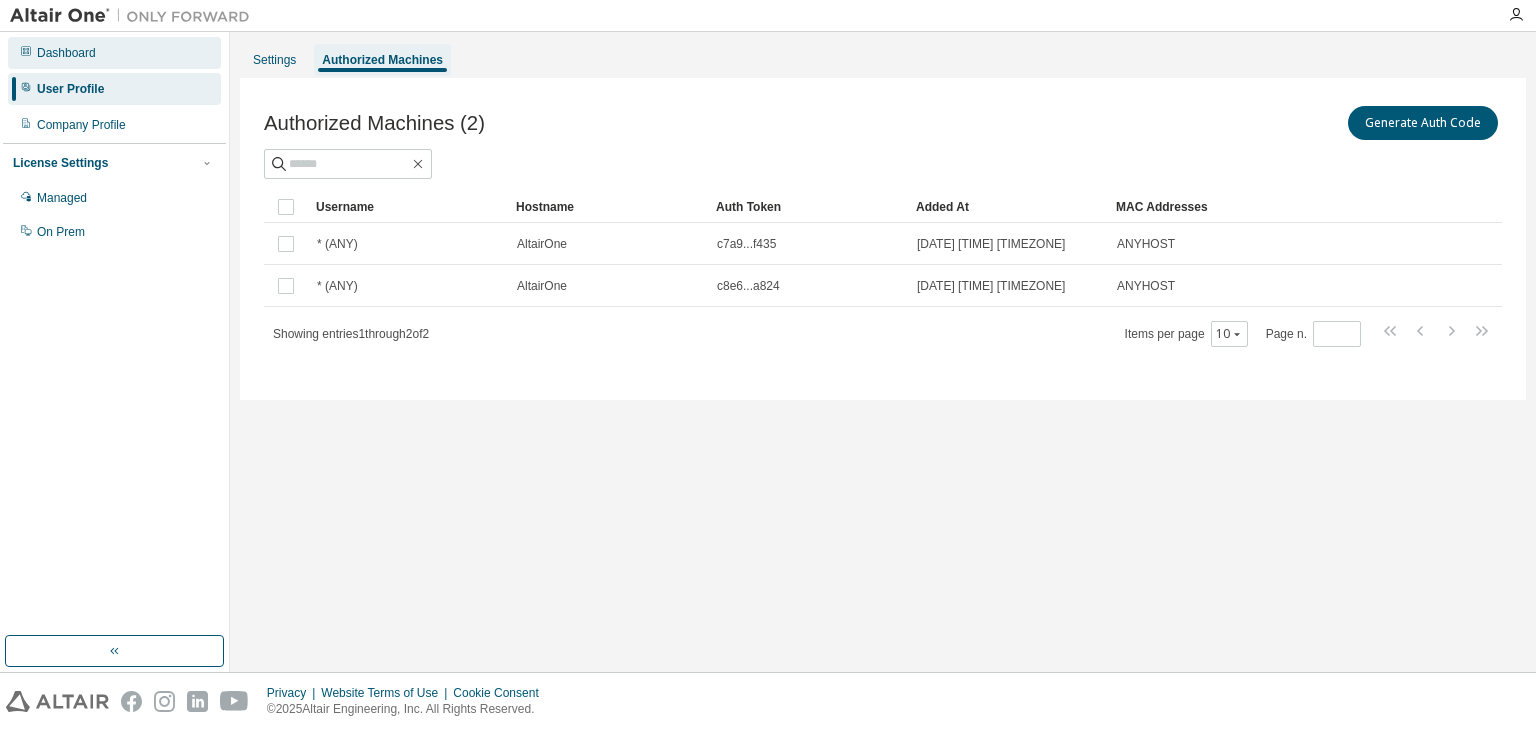 click on "Dashboard" at bounding box center [66, 53] 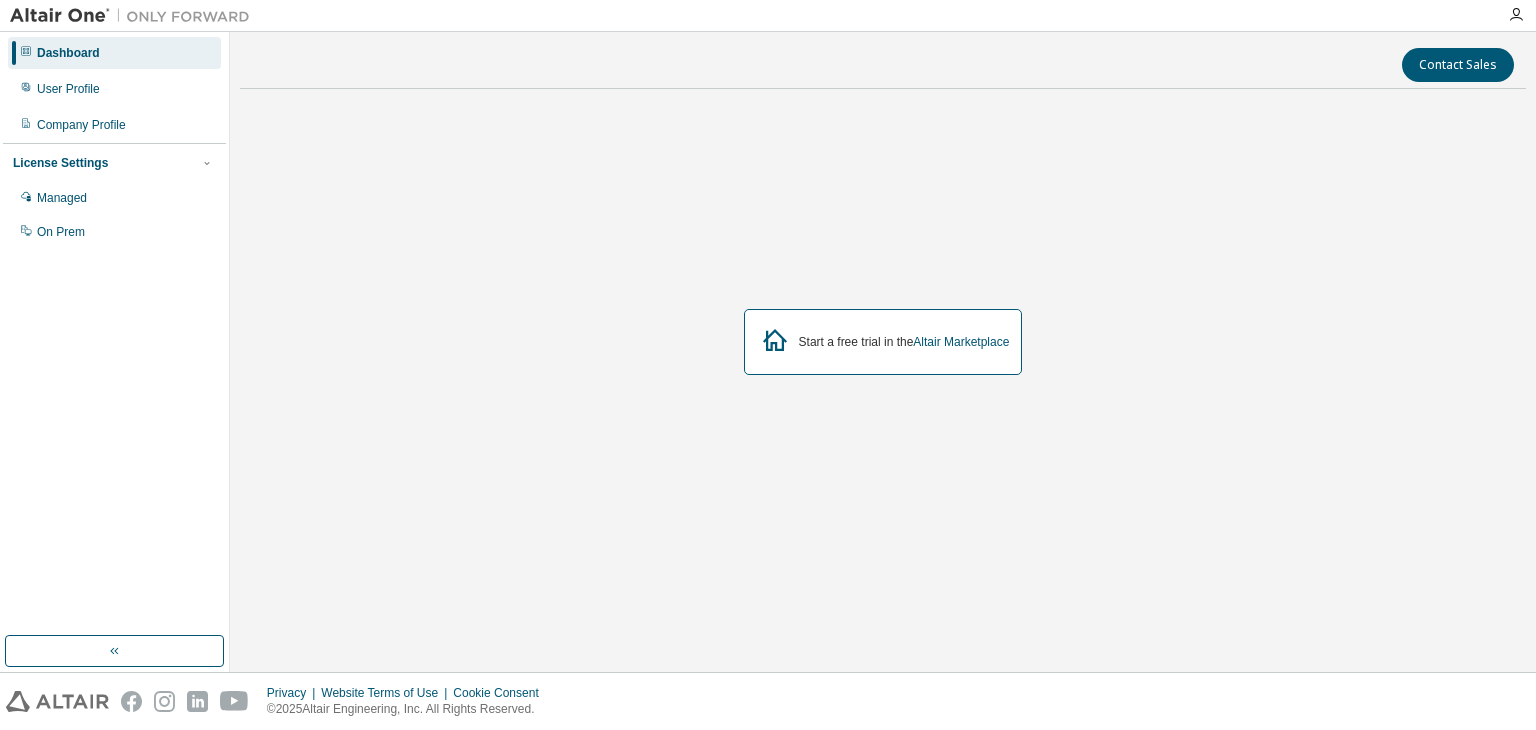 click at bounding box center (135, 16) 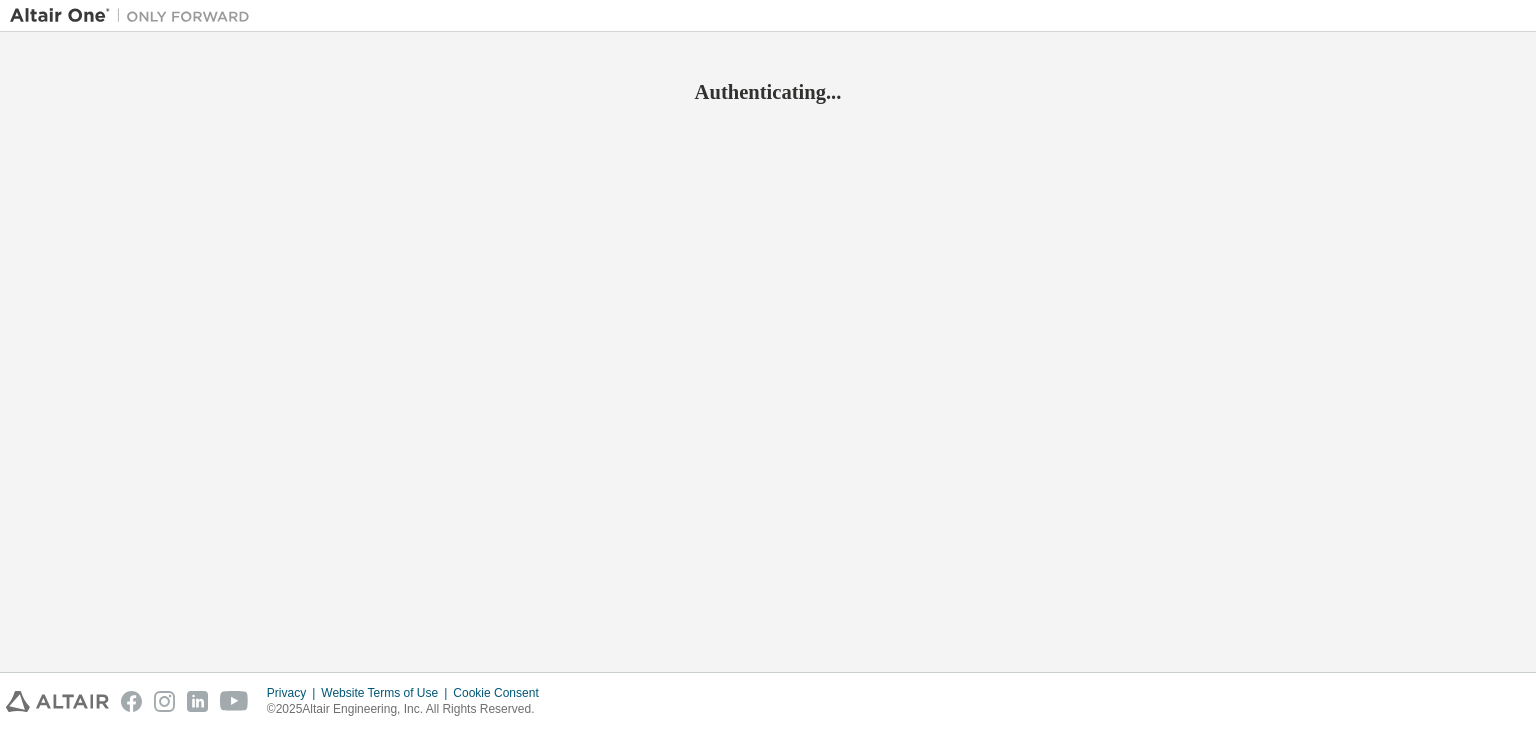 scroll, scrollTop: 0, scrollLeft: 0, axis: both 